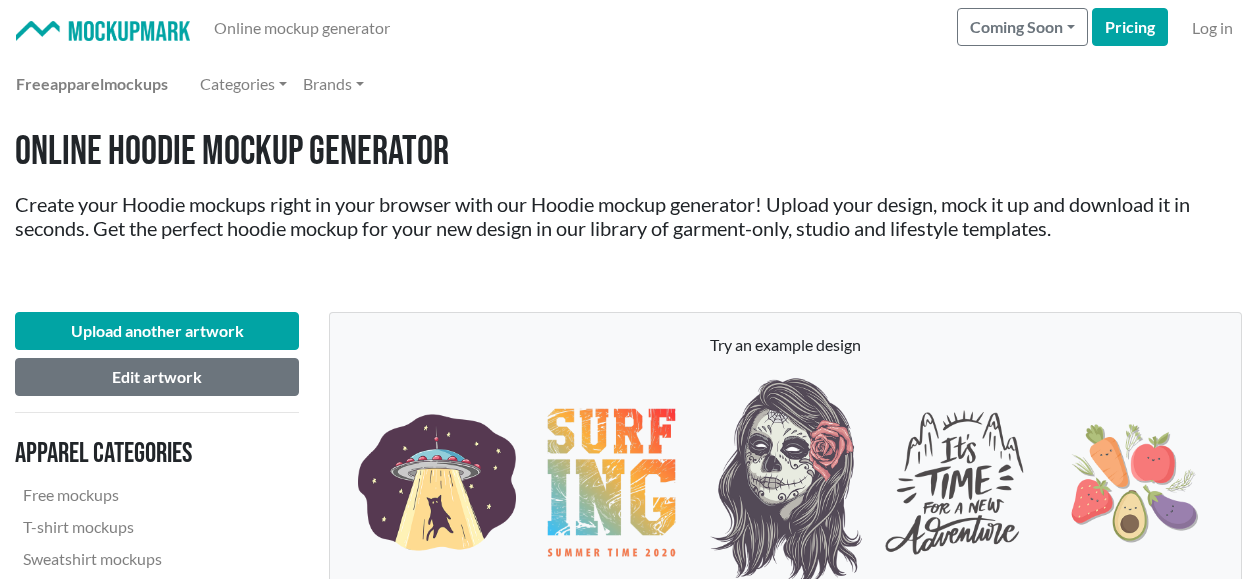scroll, scrollTop: 0, scrollLeft: 0, axis: both 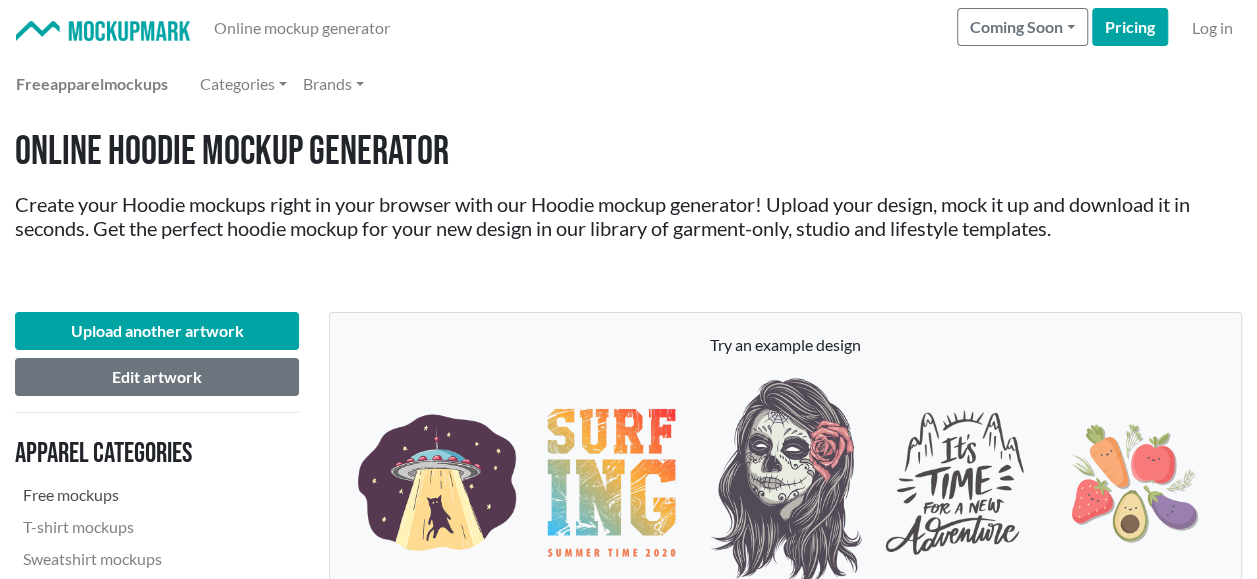 click on "Free mockups" at bounding box center [117, 495] 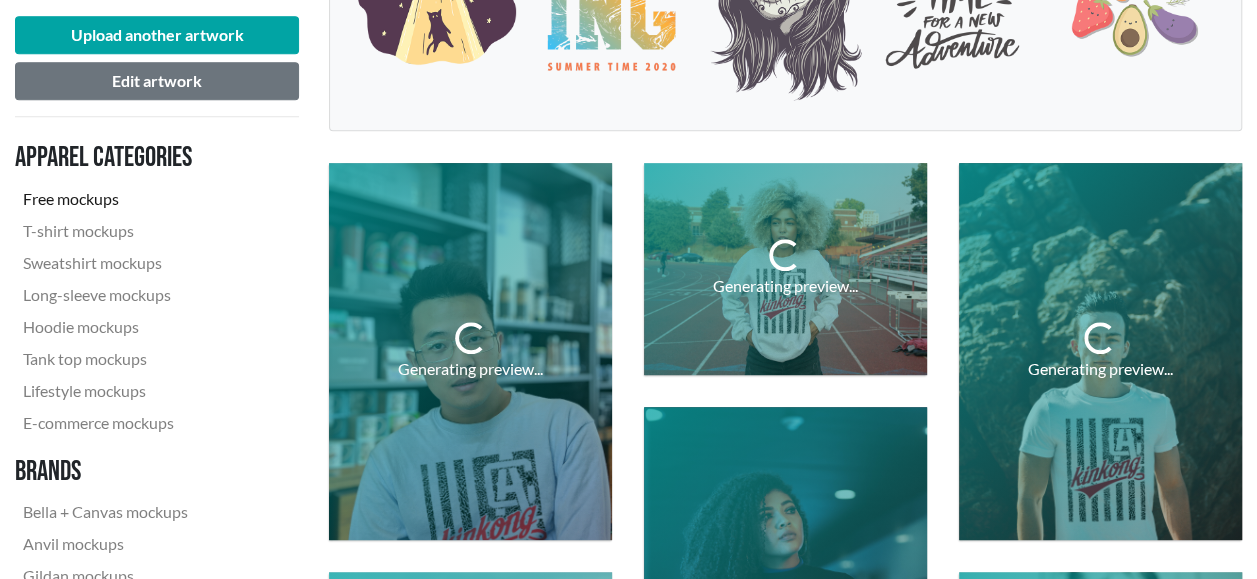 scroll, scrollTop: 498, scrollLeft: 0, axis: vertical 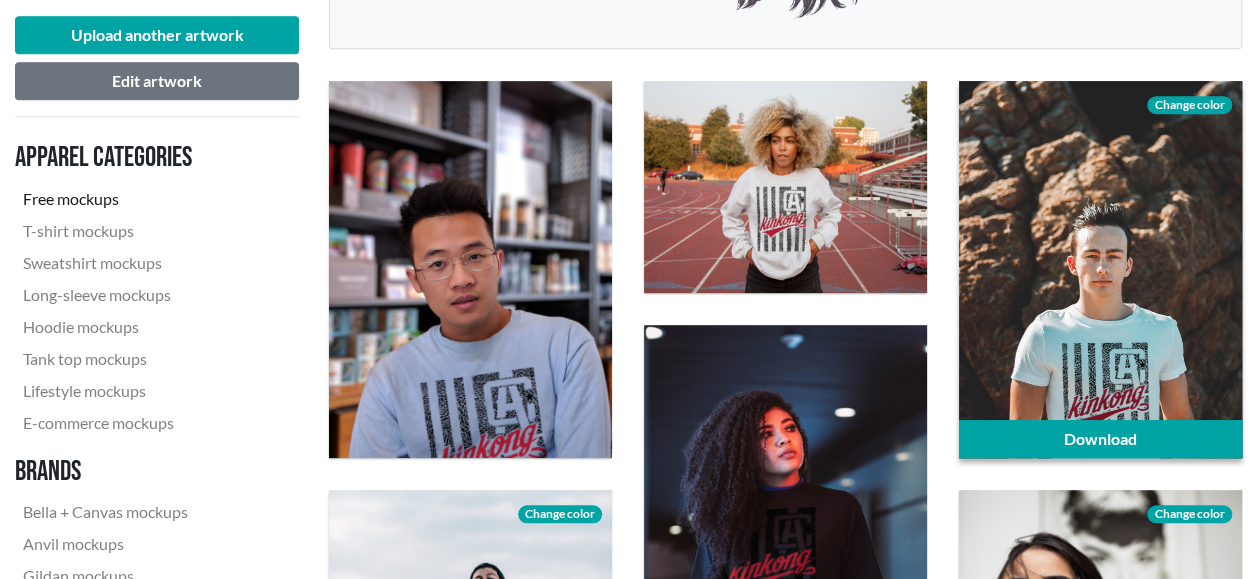 click on "Change color" at bounding box center (1189, 105) 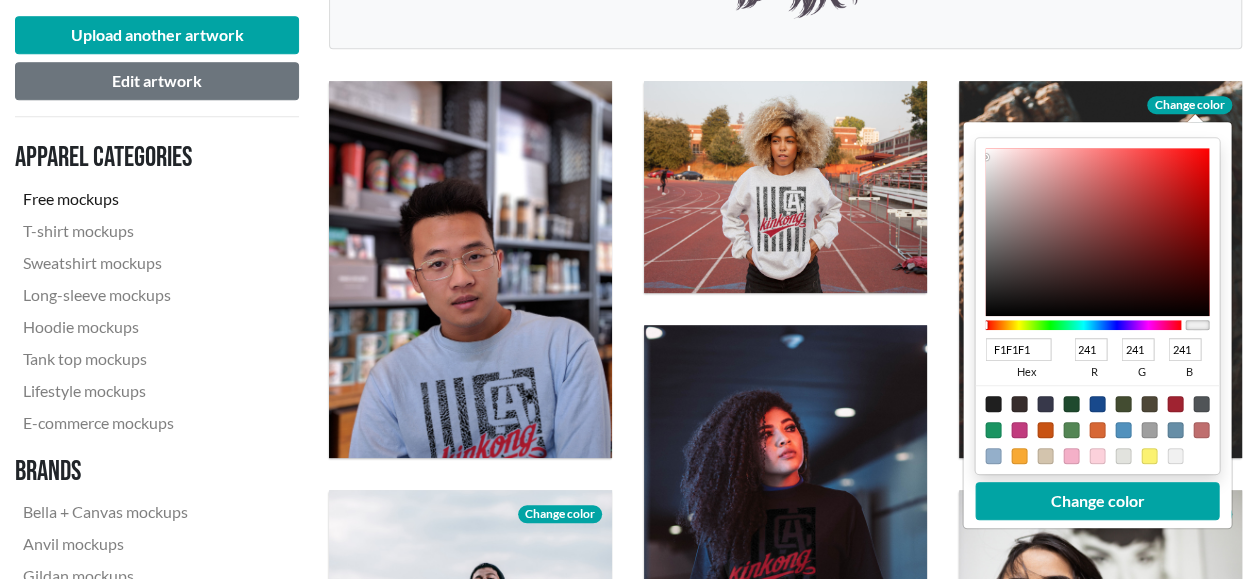 click on "Download Change color F1F1F1 hex [NUMBER] r [NUMBER] g [NUMBER] b [NUMBER] a Change color" at bounding box center [1100, 269] 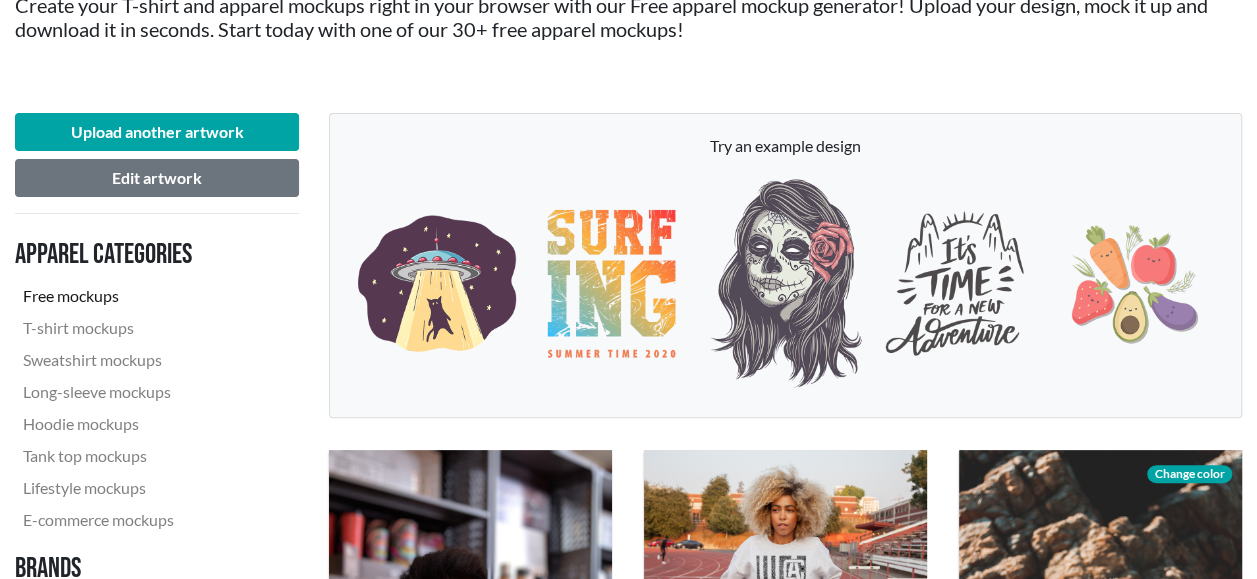 scroll, scrollTop: 228, scrollLeft: 0, axis: vertical 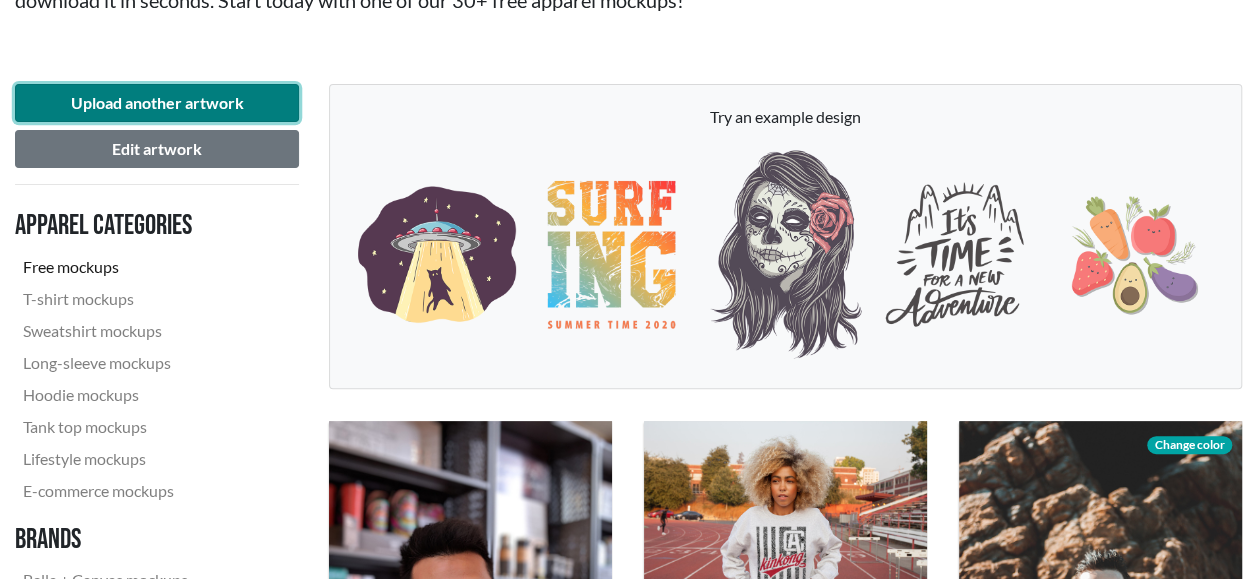click on "Upload another artwork" at bounding box center [157, 103] 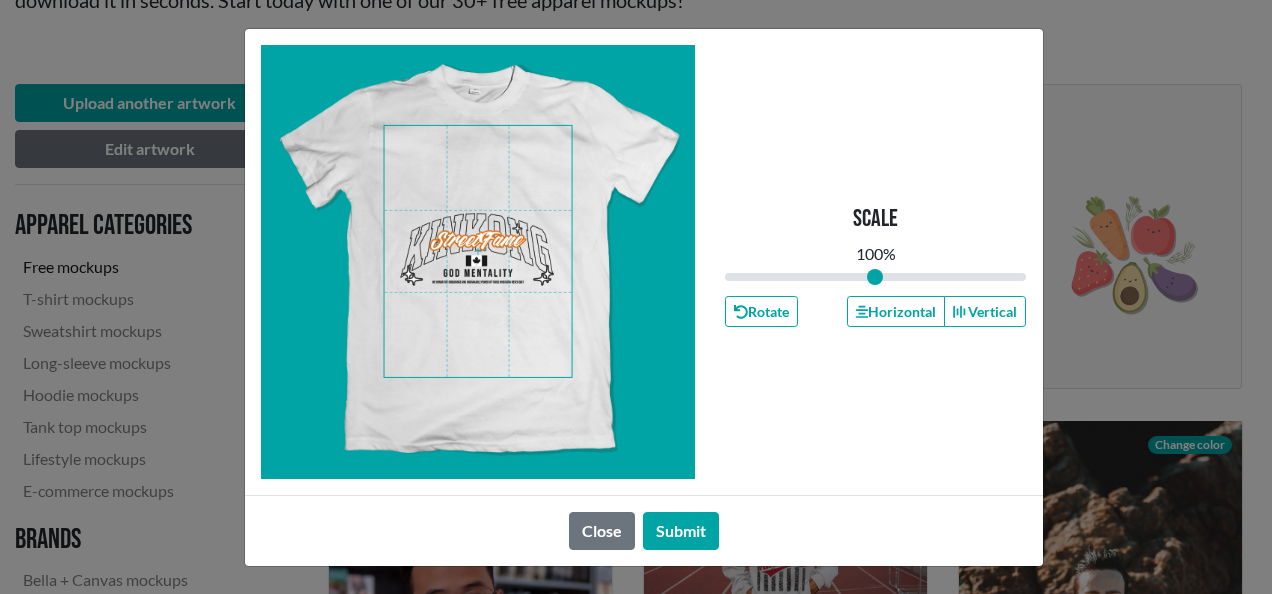 click at bounding box center (478, 251) 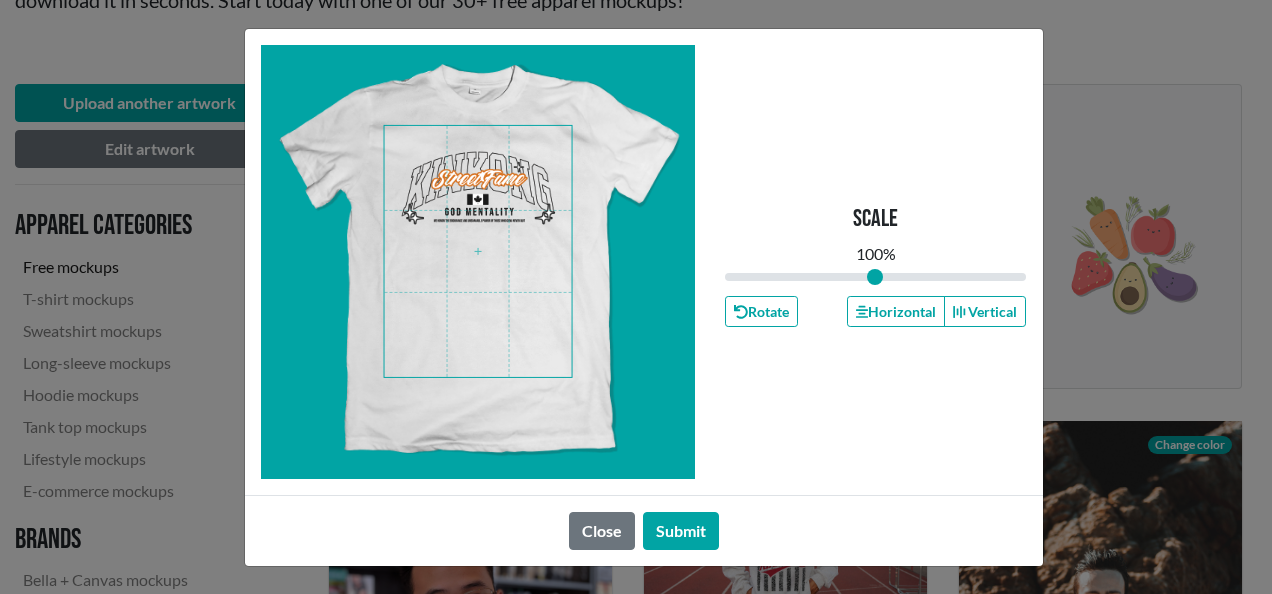 click at bounding box center [478, 251] 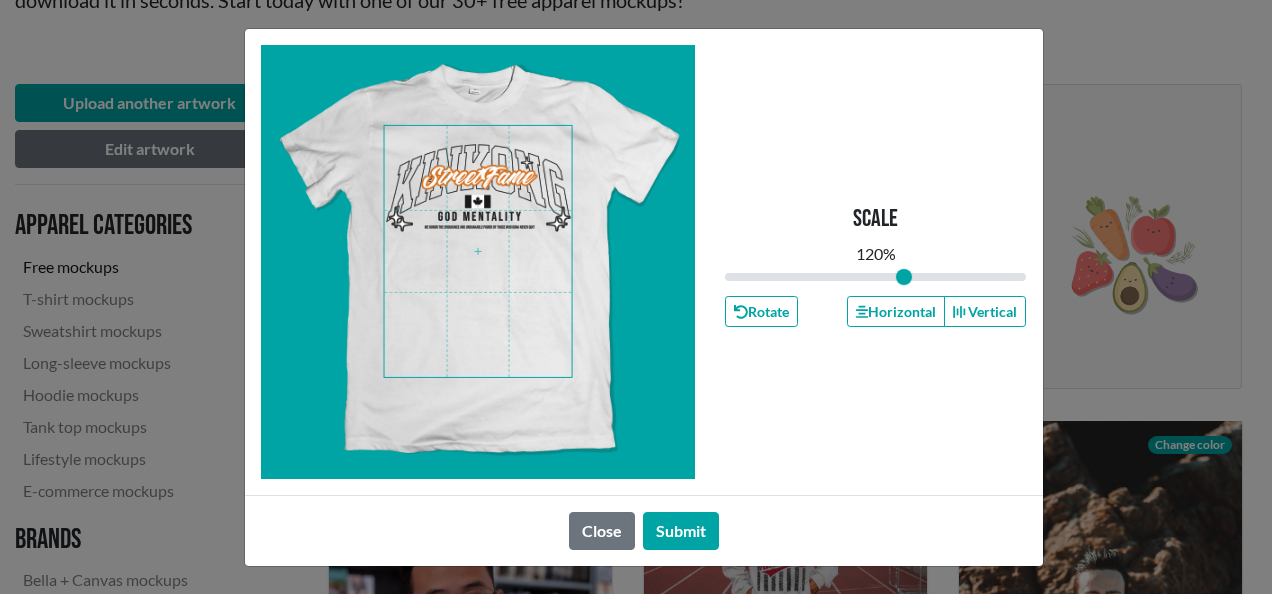drag, startPoint x: 876, startPoint y: 276, endPoint x: 904, endPoint y: 268, distance: 29.12044 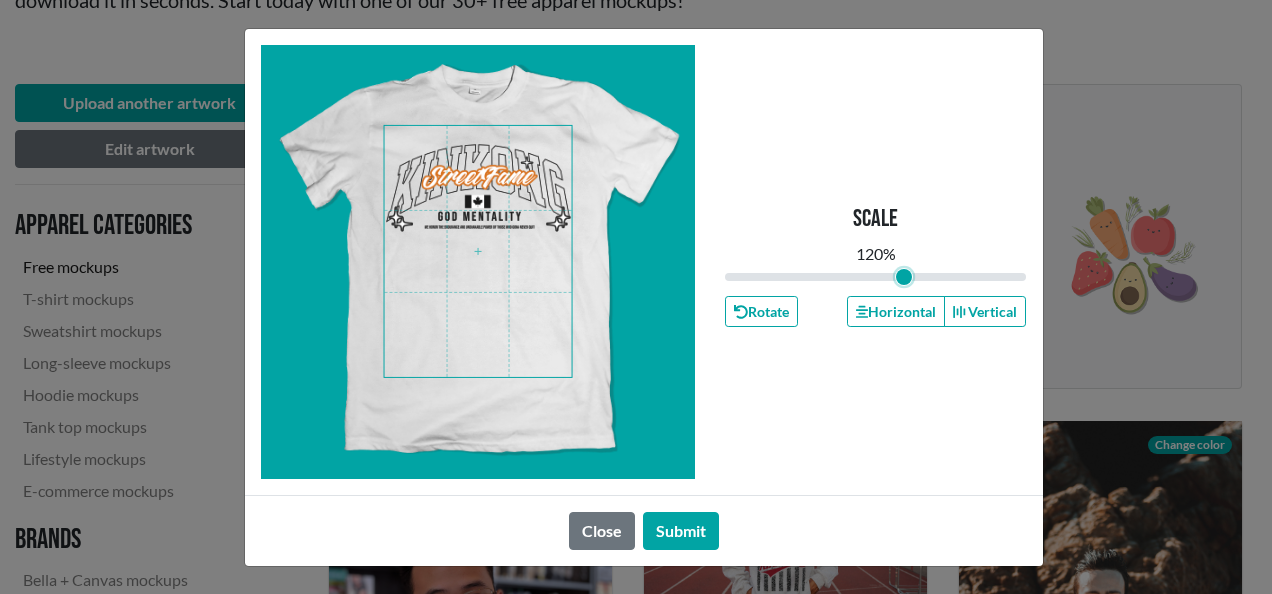 type on "1.2" 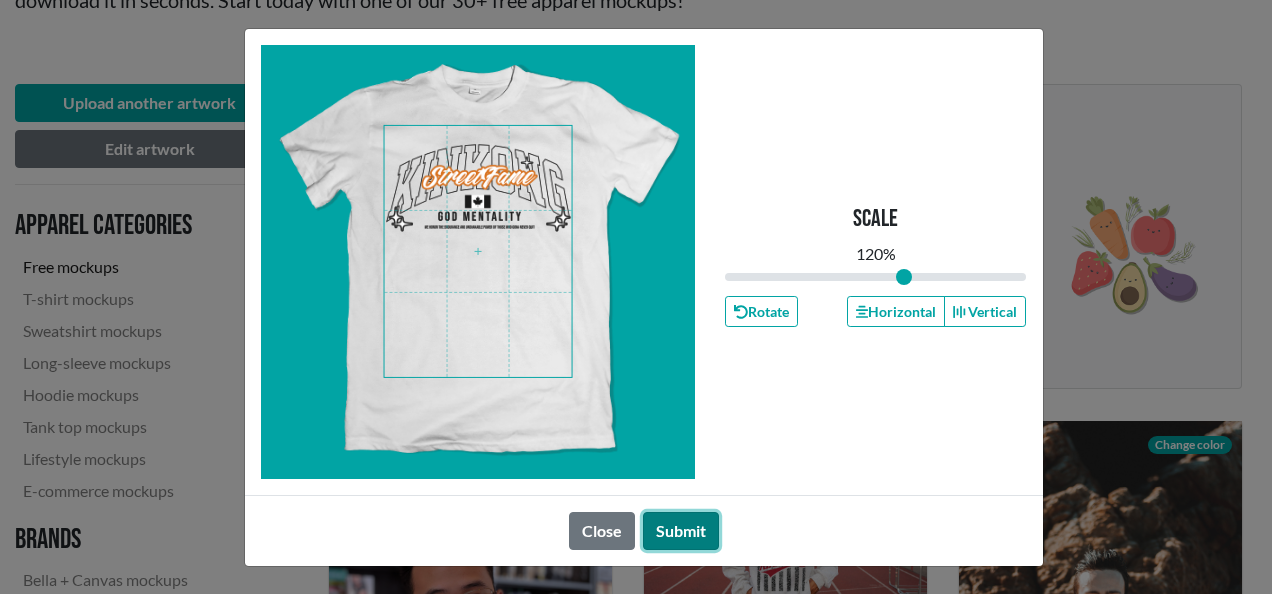 click on "Submit" at bounding box center (681, 531) 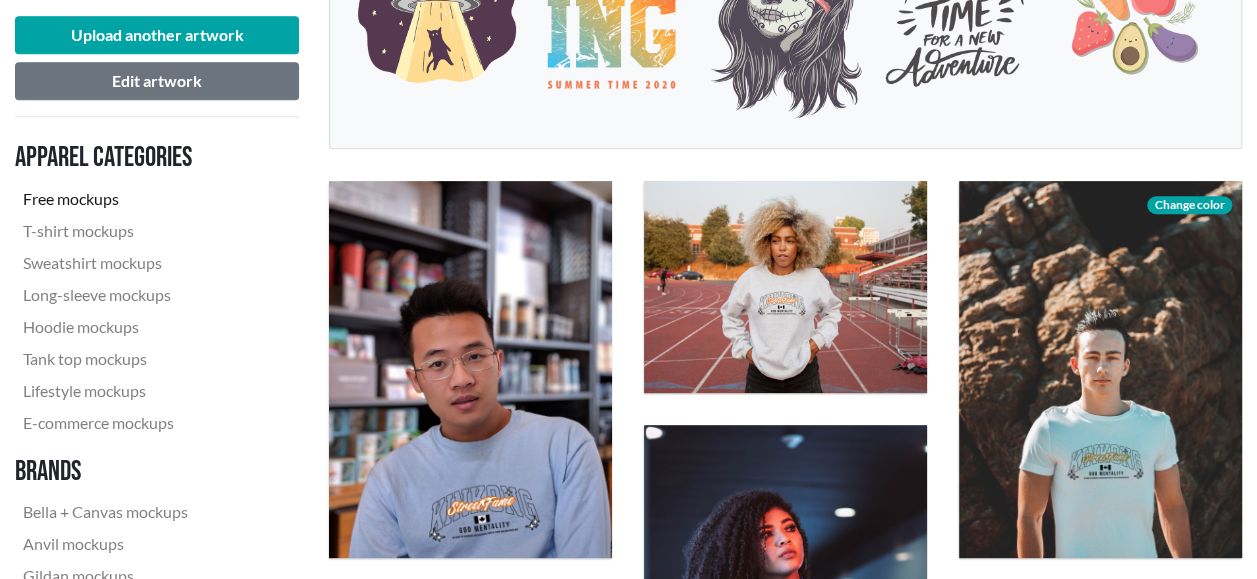 scroll, scrollTop: 486, scrollLeft: 0, axis: vertical 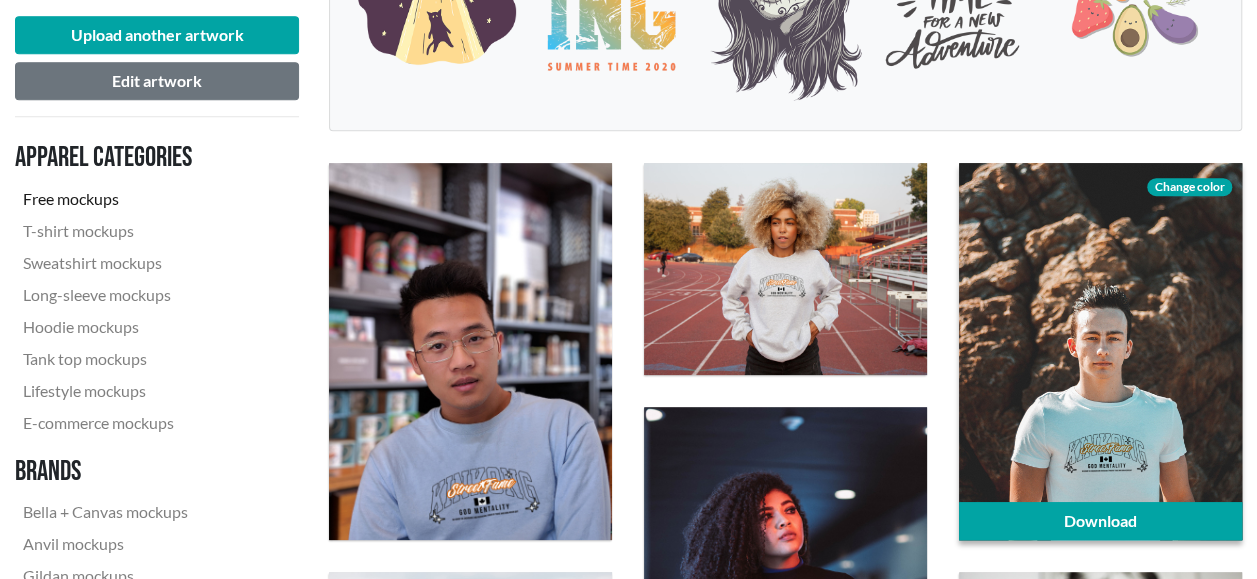 click on "Change color" at bounding box center (1189, 187) 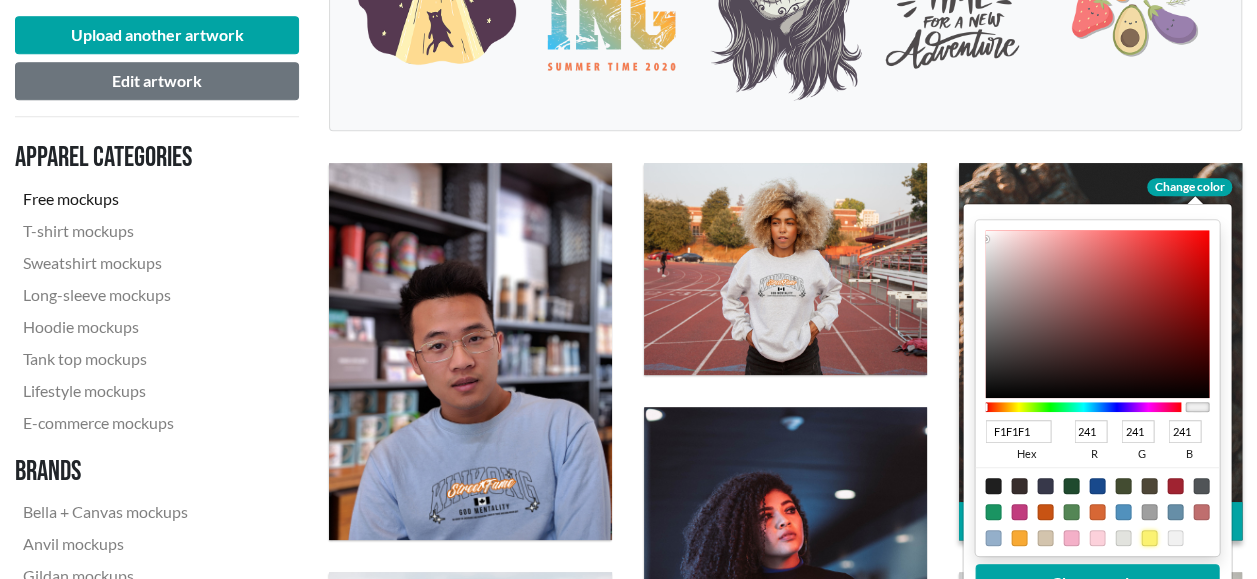 click at bounding box center [1150, 538] 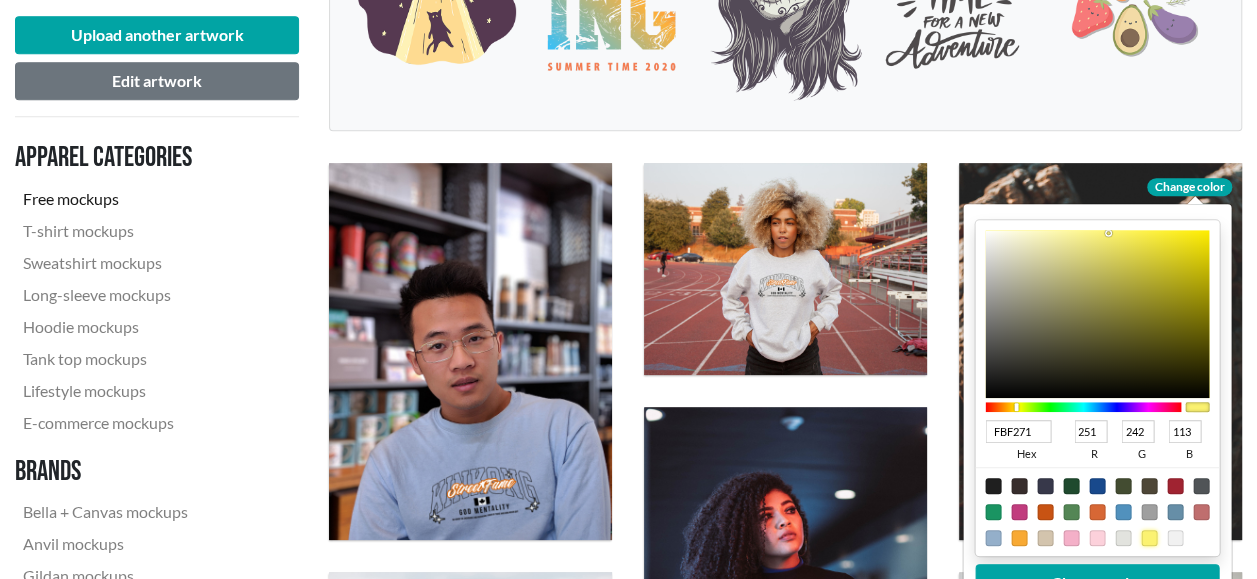 click on "Download Change color FBF271 hex [NUMBER] r [NUMBER] g [NUMBER] b [NUMBER] a Change color" at bounding box center [1100, 351] 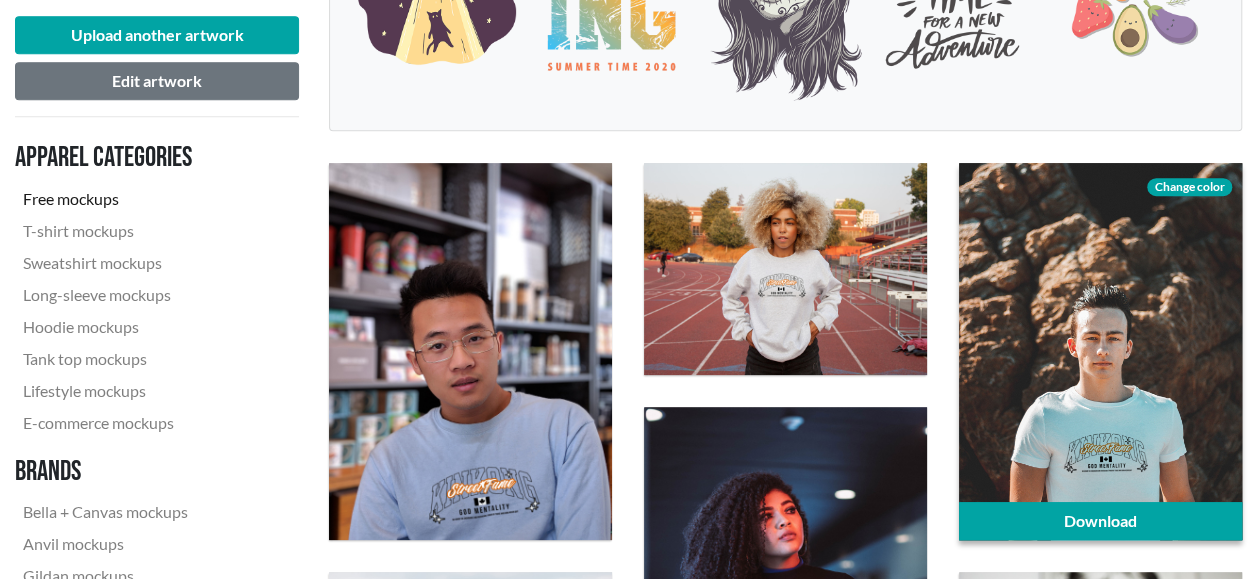 click at bounding box center (1100, 351) 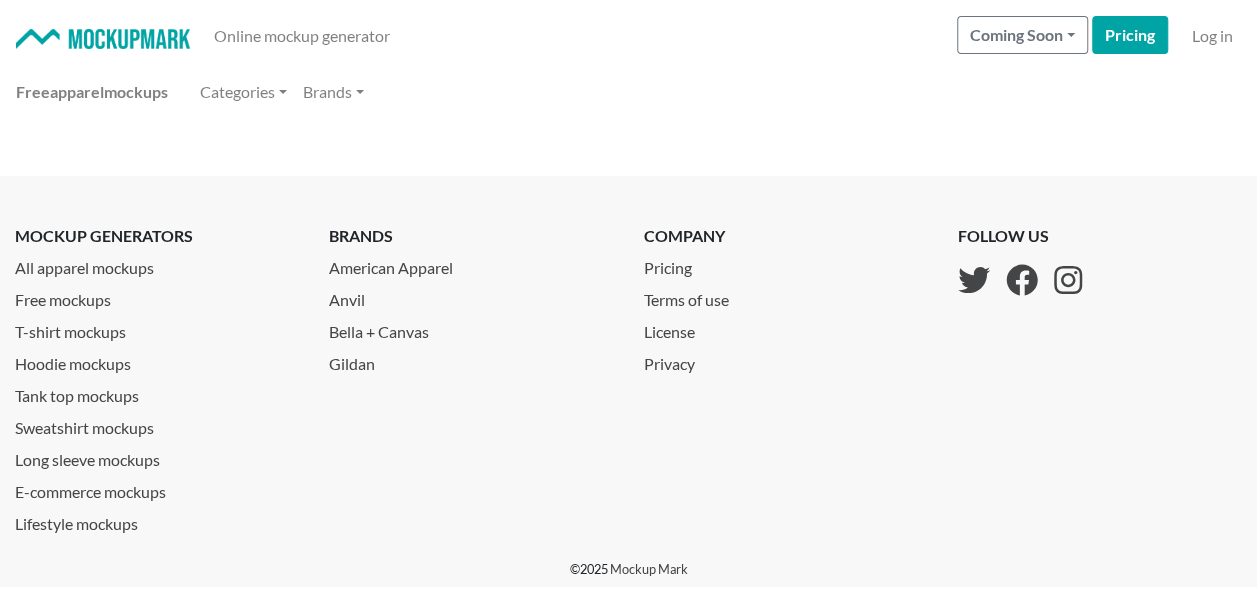 scroll, scrollTop: 0, scrollLeft: 0, axis: both 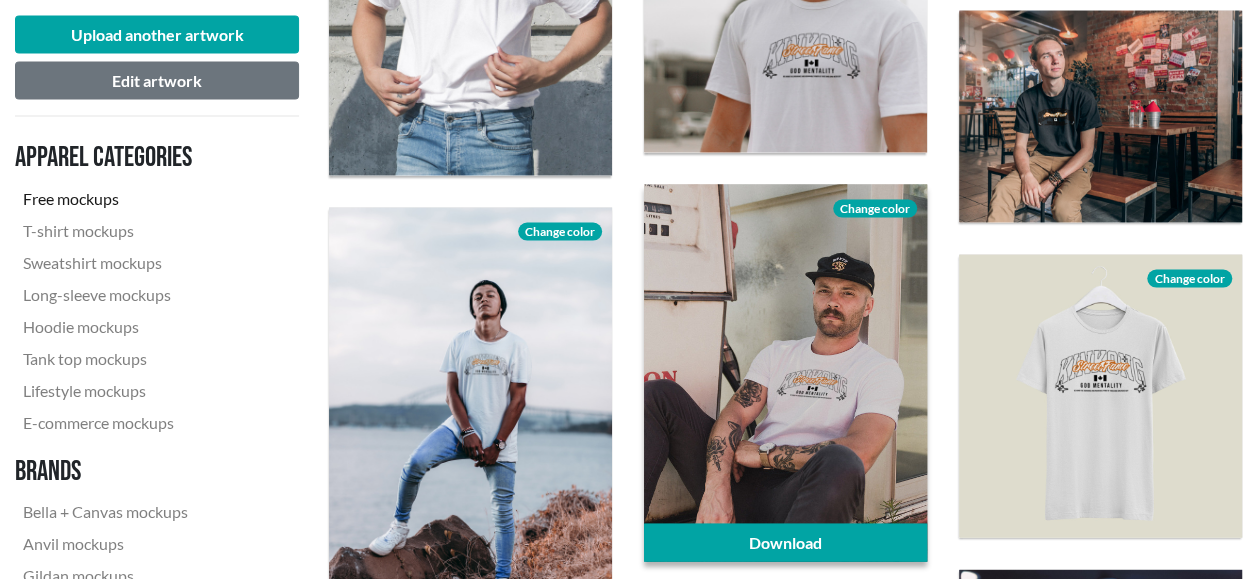click at bounding box center (785, 373) 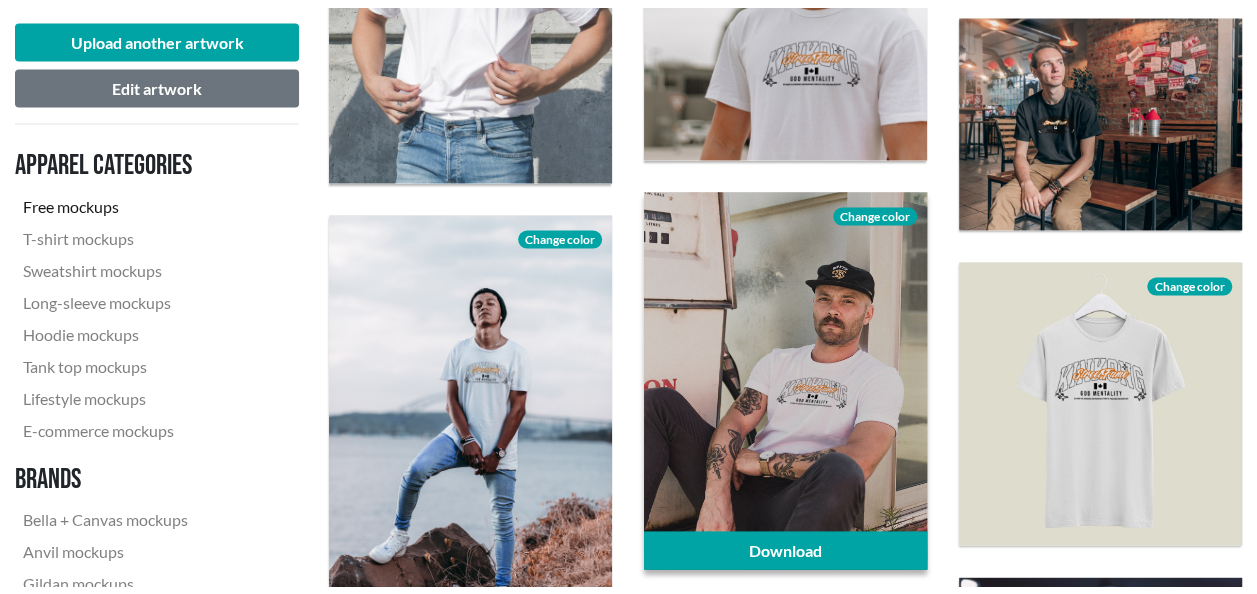 scroll, scrollTop: 0, scrollLeft: 0, axis: both 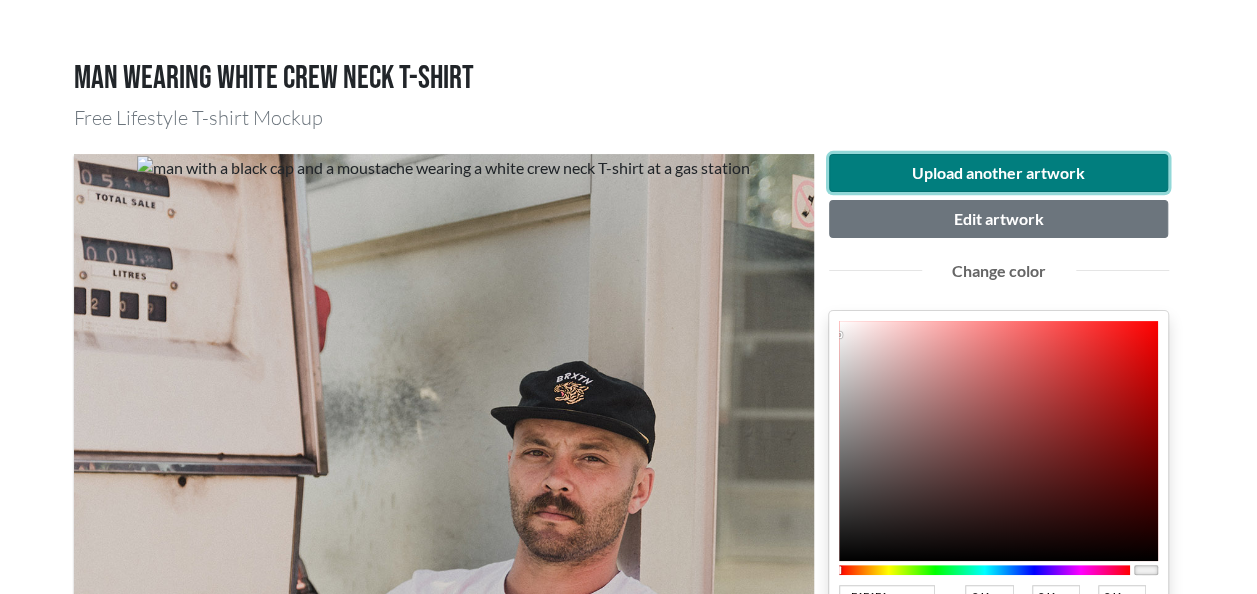 click on "Upload another artwork" at bounding box center (999, 173) 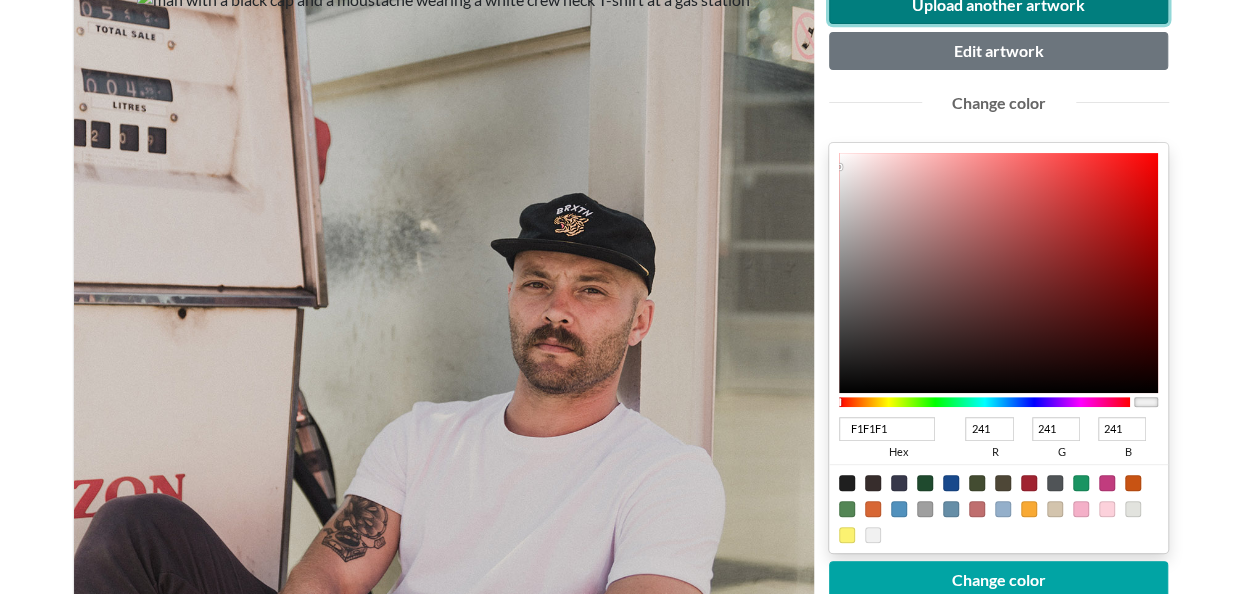 scroll, scrollTop: 244, scrollLeft: 0, axis: vertical 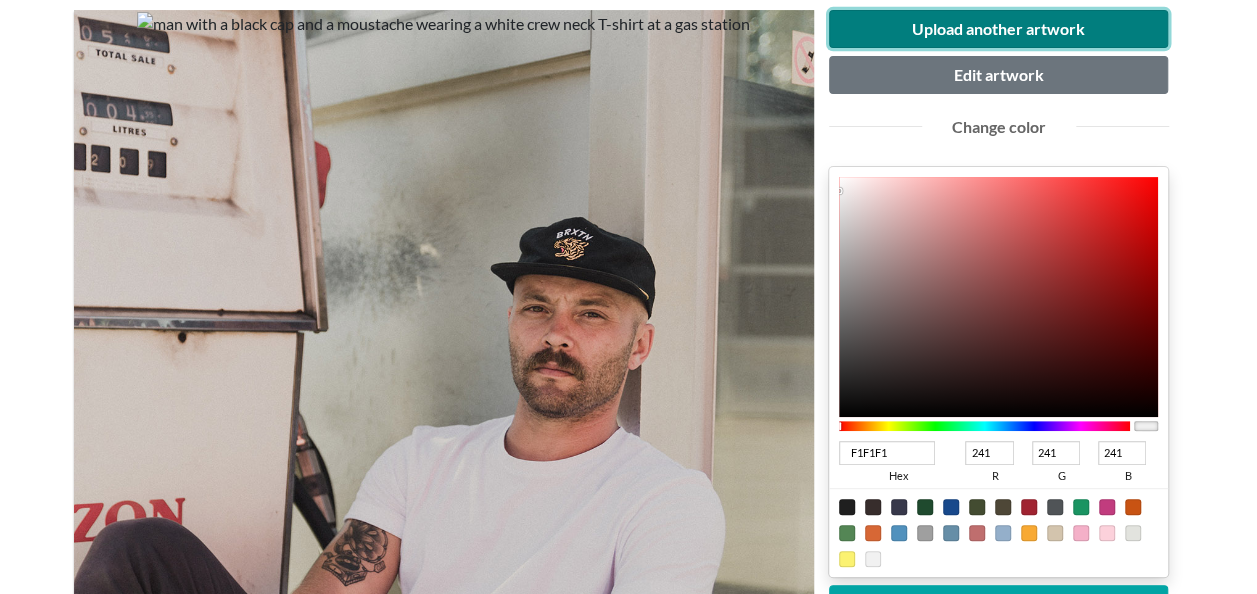 click on "Upload another artwork" at bounding box center (999, 29) 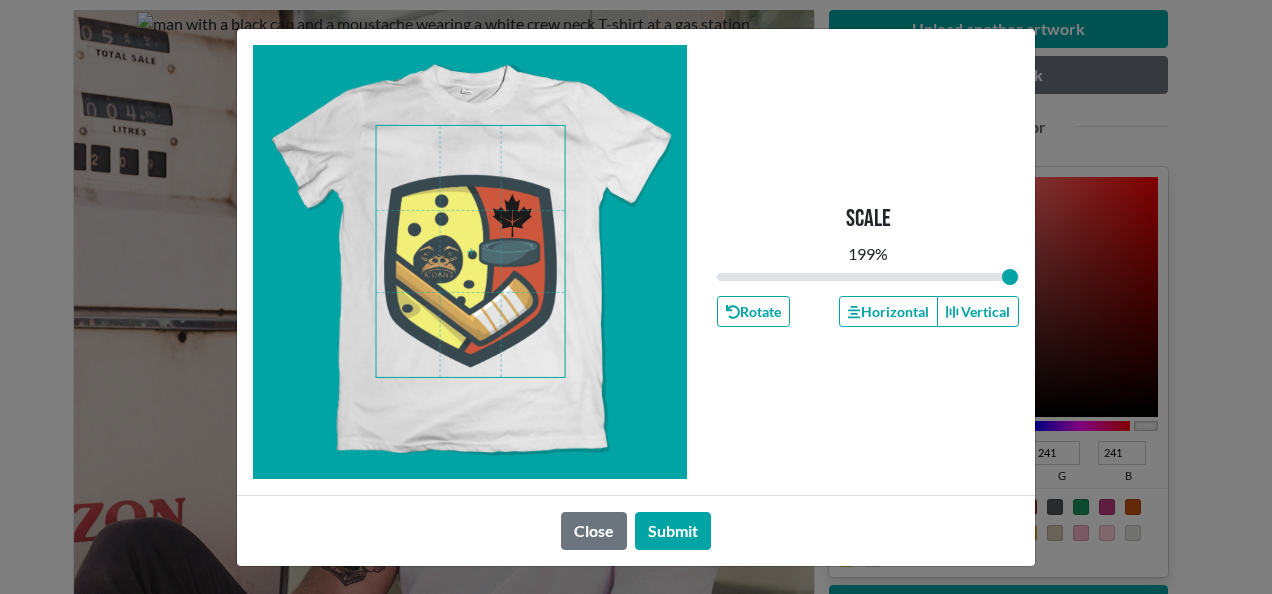 drag, startPoint x: 869, startPoint y: 278, endPoint x: 1009, endPoint y: 265, distance: 140.60228 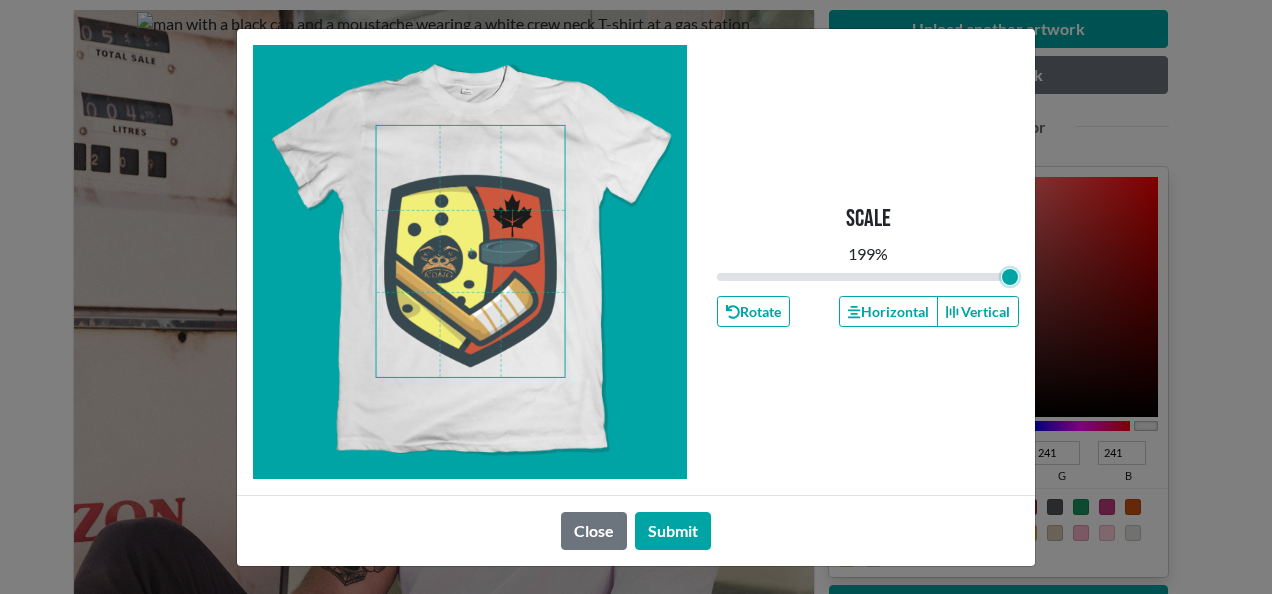 click at bounding box center [868, 277] 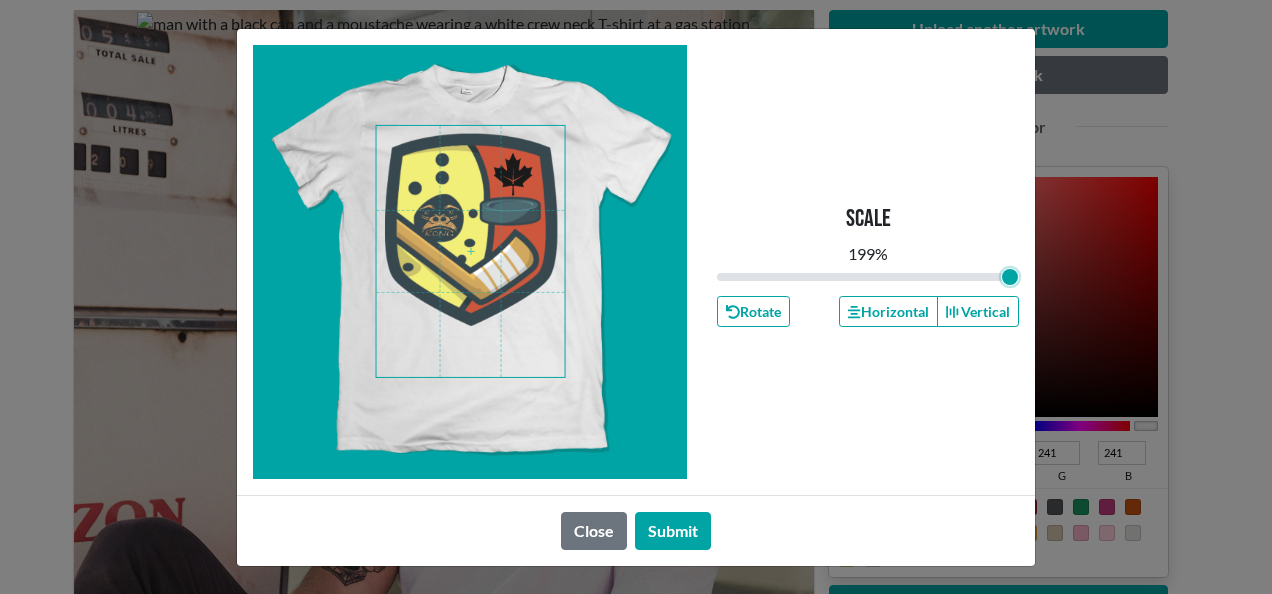 click at bounding box center (471, 251) 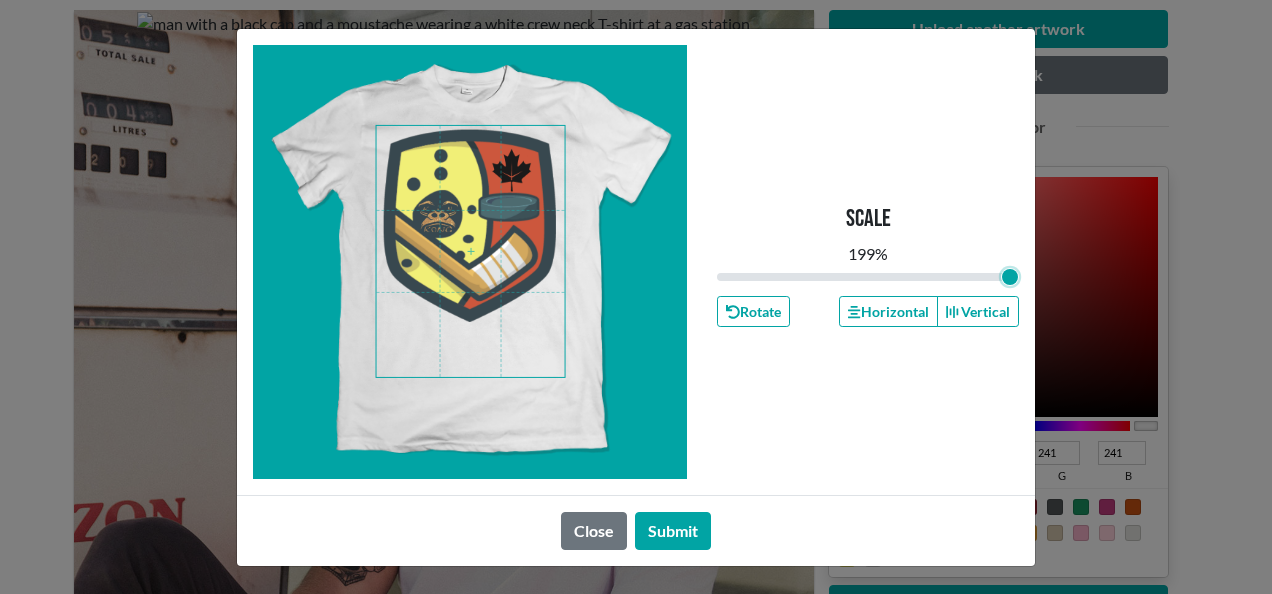 click at bounding box center [471, 251] 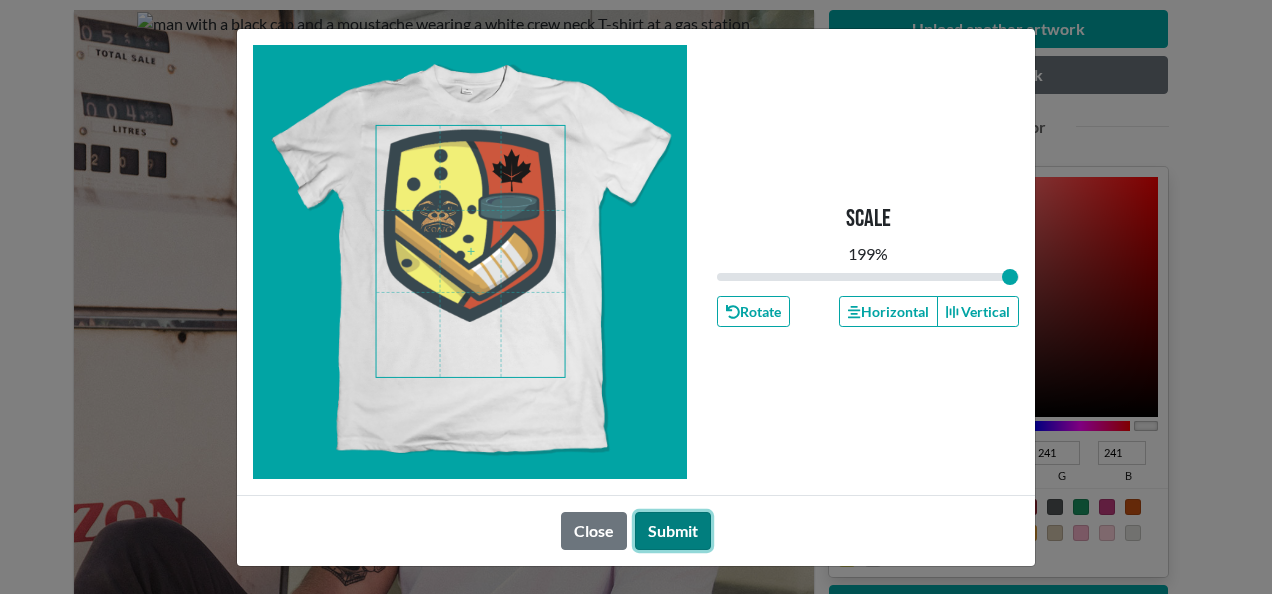 click on "Submit" at bounding box center [673, 531] 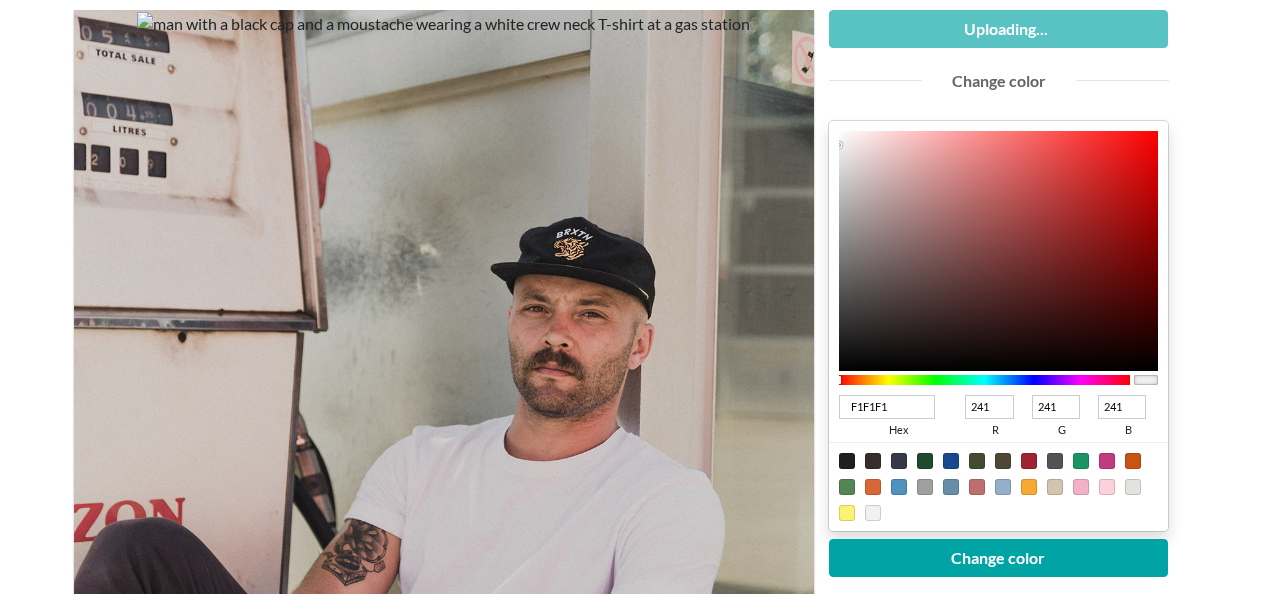 type on "1.99" 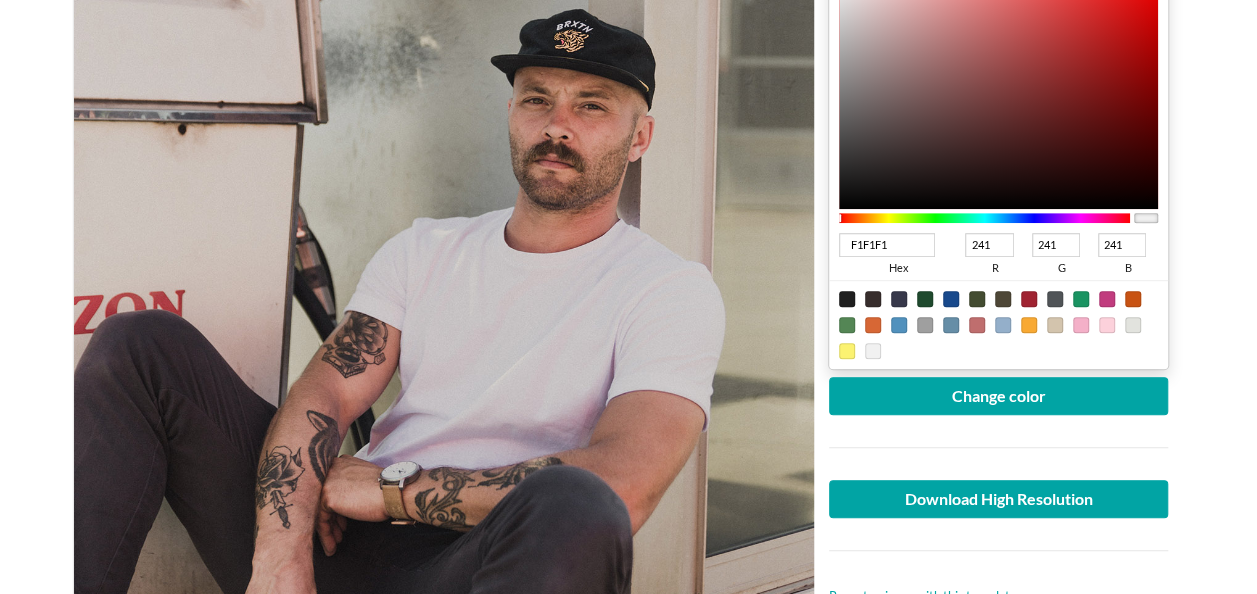 scroll, scrollTop: 464, scrollLeft: 0, axis: vertical 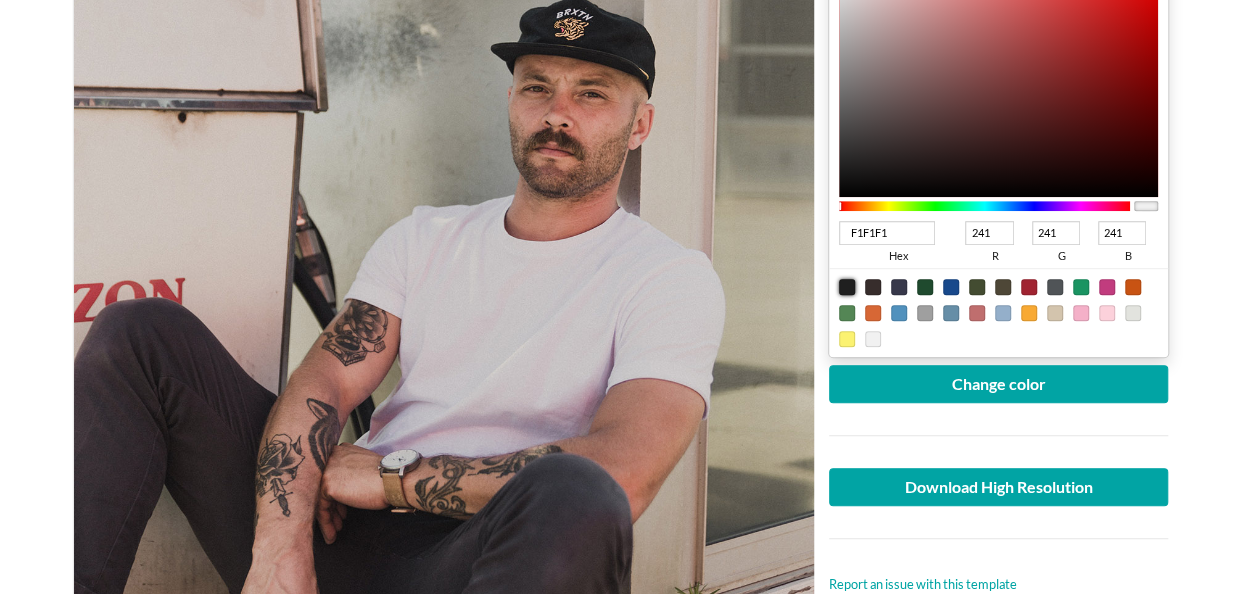 click at bounding box center (847, 287) 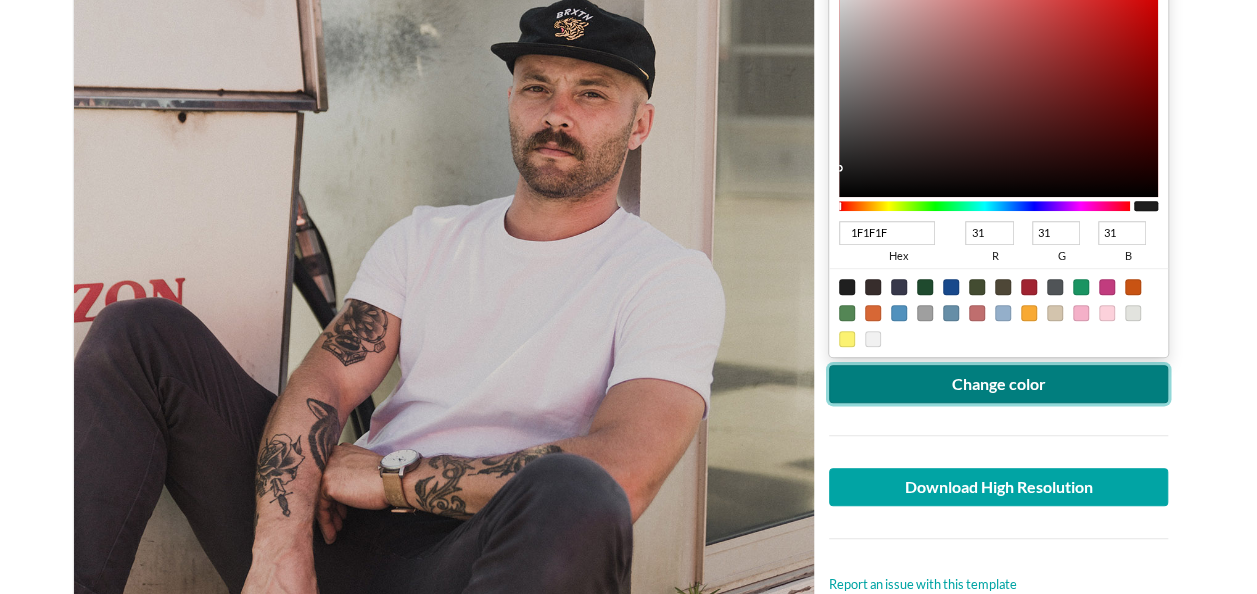 click on "Change color" at bounding box center (999, 384) 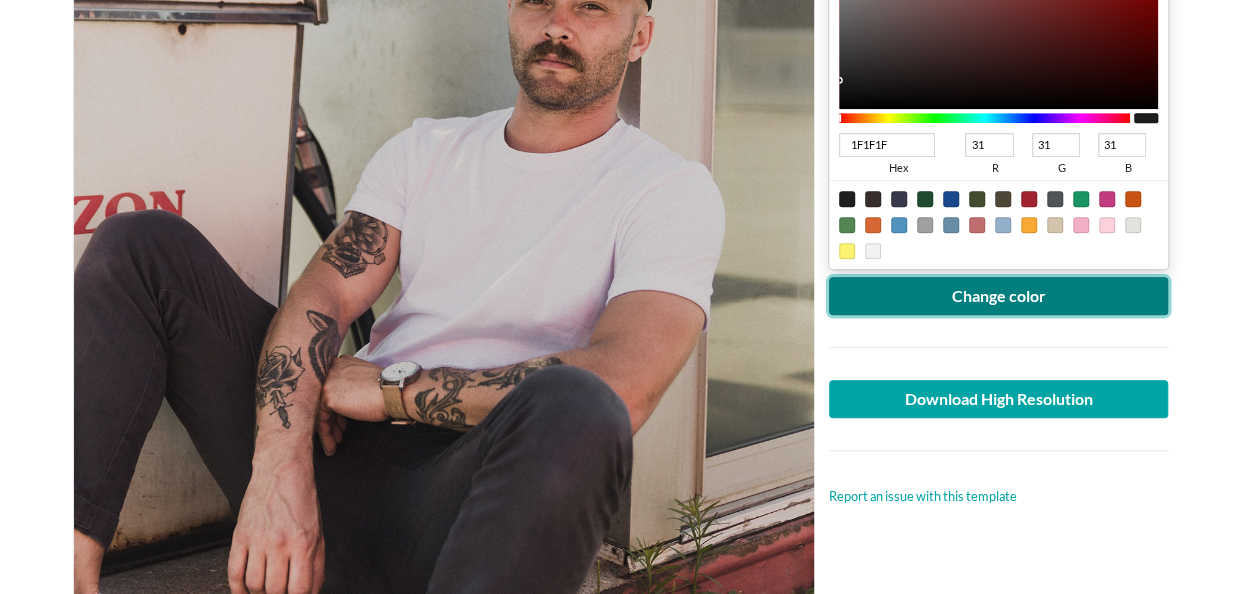 scroll, scrollTop: 537, scrollLeft: 0, axis: vertical 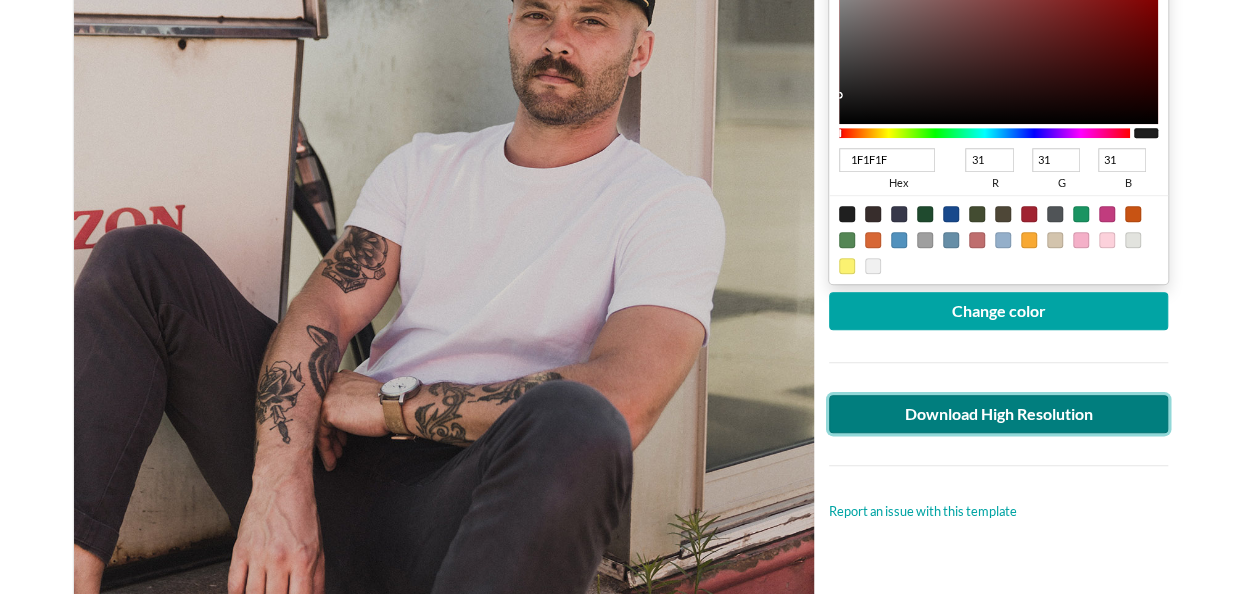 click on "Download High Resolution" at bounding box center [999, 414] 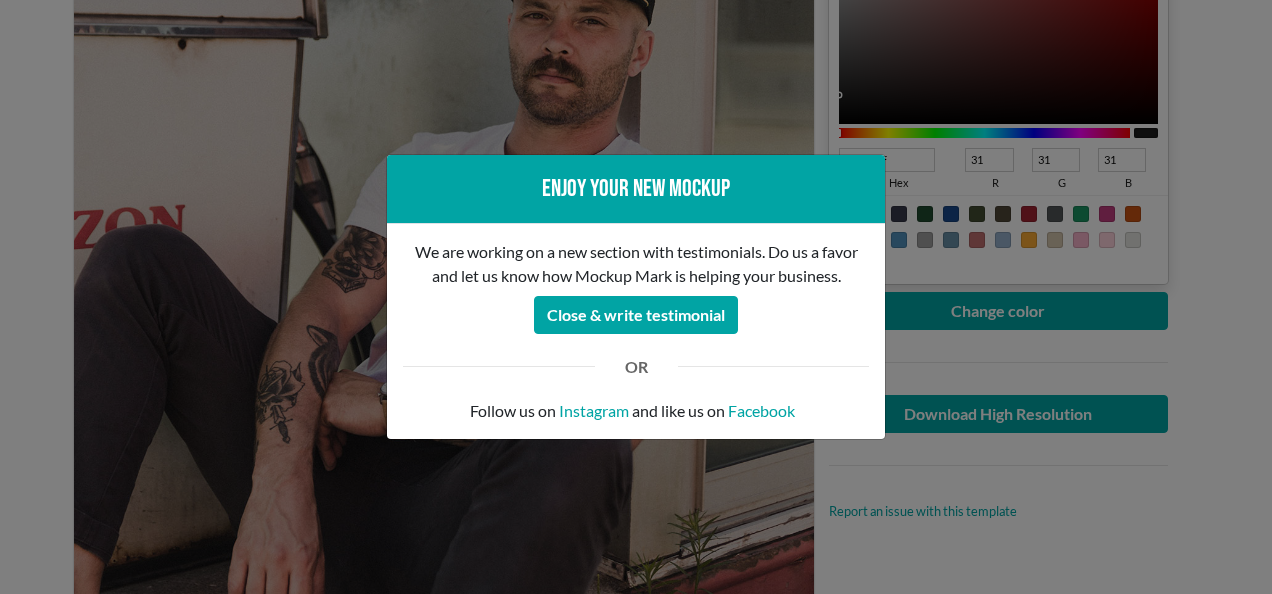 click on "Enjoy your new mockup We are working on a new section with testimonials. Do us a favor and let us know how Mockup Mark is helping your business. Close & write testimonial OR Follow us on   Instagram   and like us on   Facebook" at bounding box center [636, 297] 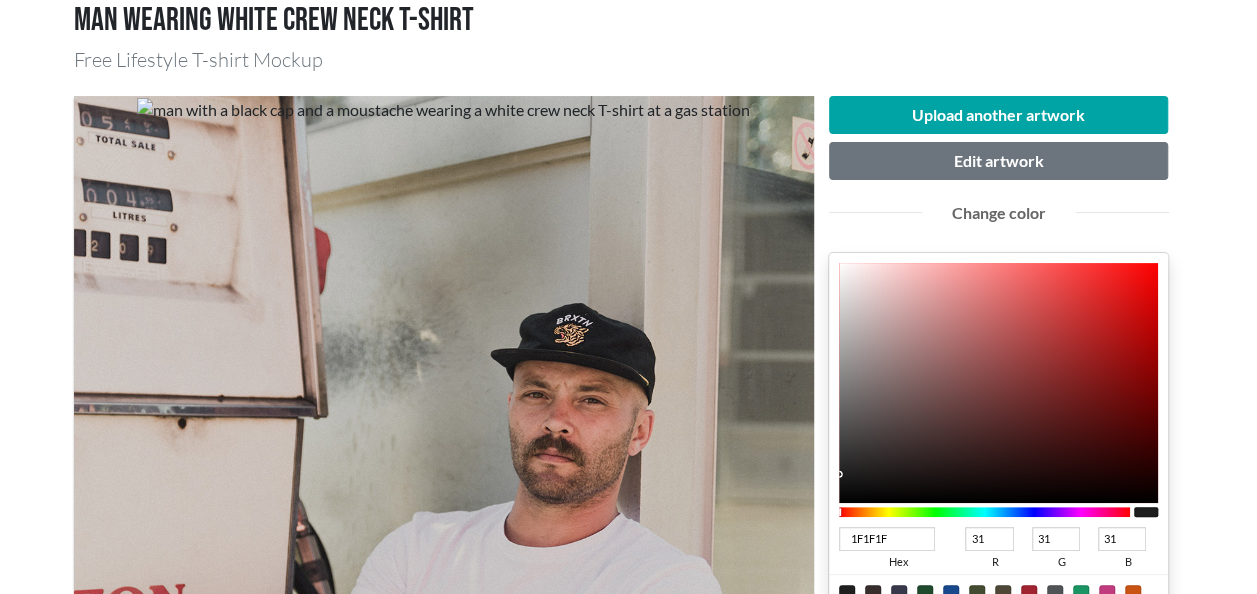 scroll, scrollTop: 143, scrollLeft: 0, axis: vertical 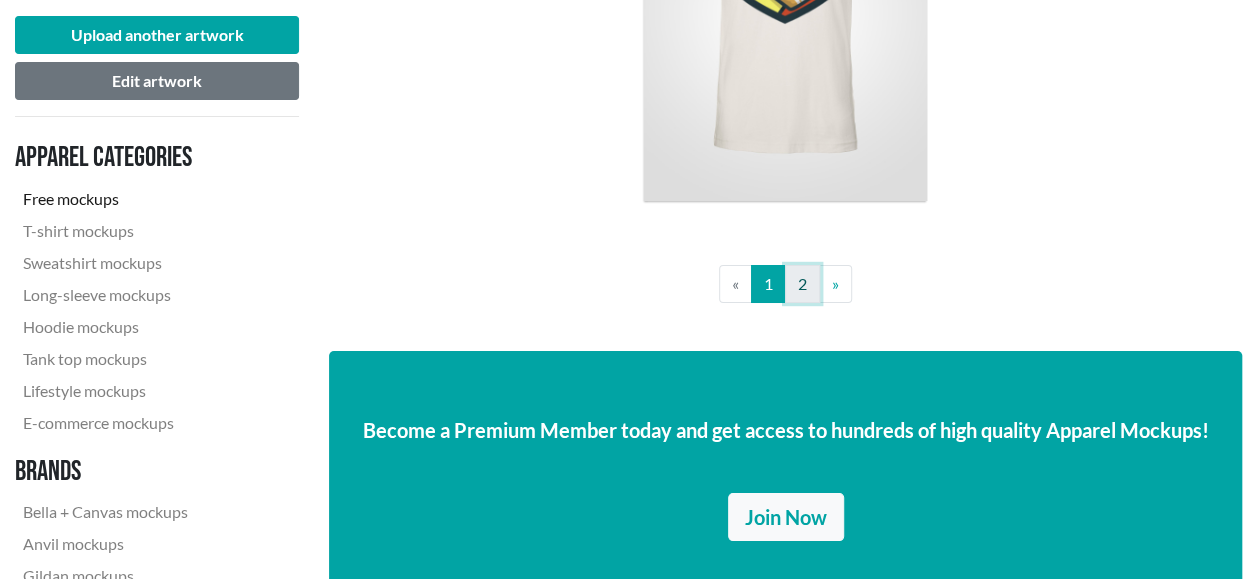 click on "2" at bounding box center [802, 284] 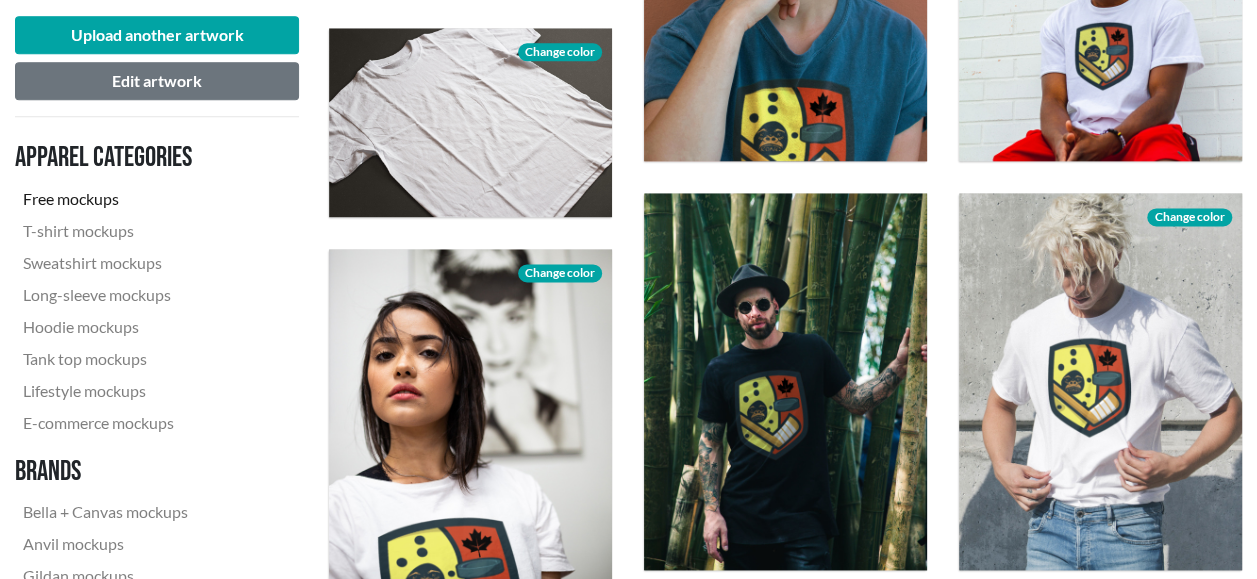 scroll, scrollTop: 1248, scrollLeft: 0, axis: vertical 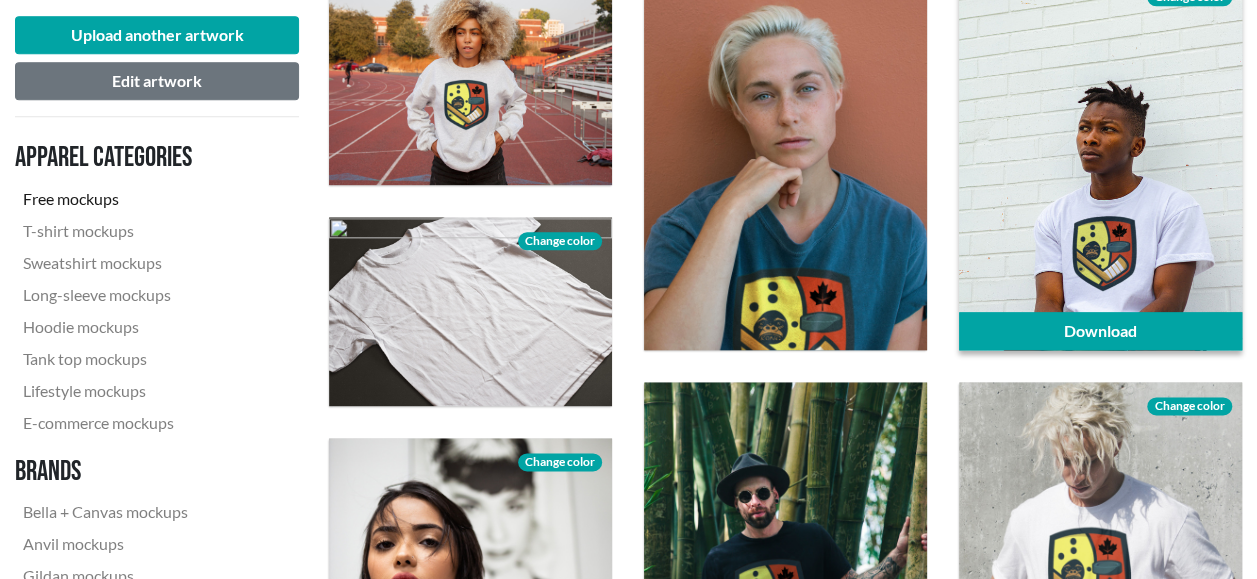 click at bounding box center (1100, 161) 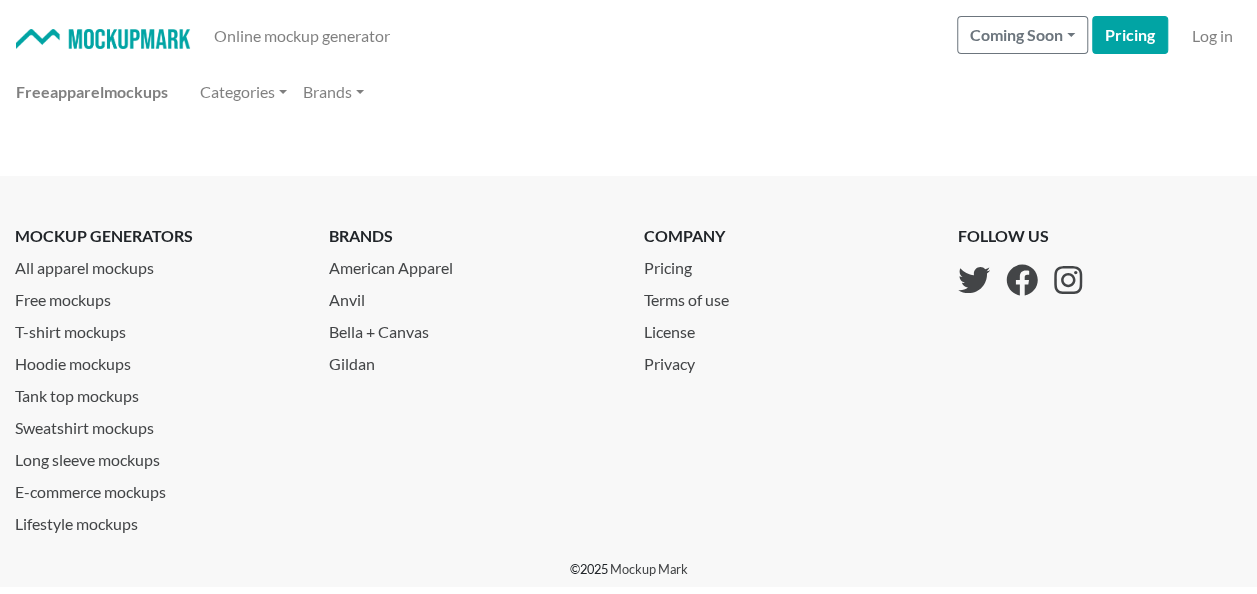 scroll, scrollTop: 0, scrollLeft: 0, axis: both 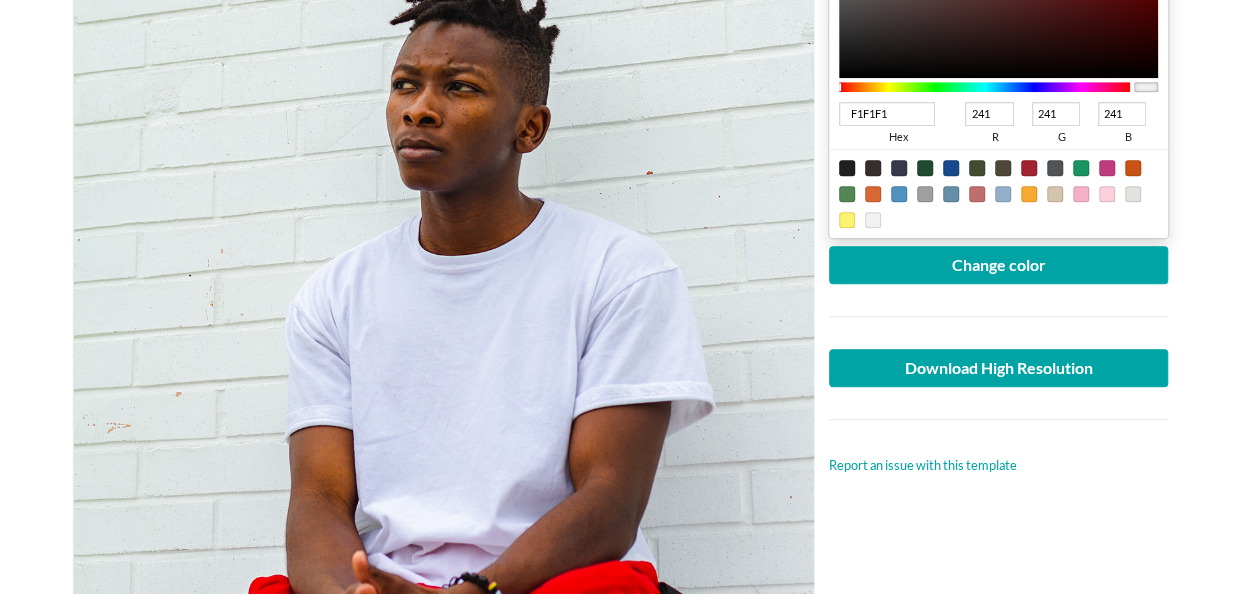 click at bounding box center (1133, 168) 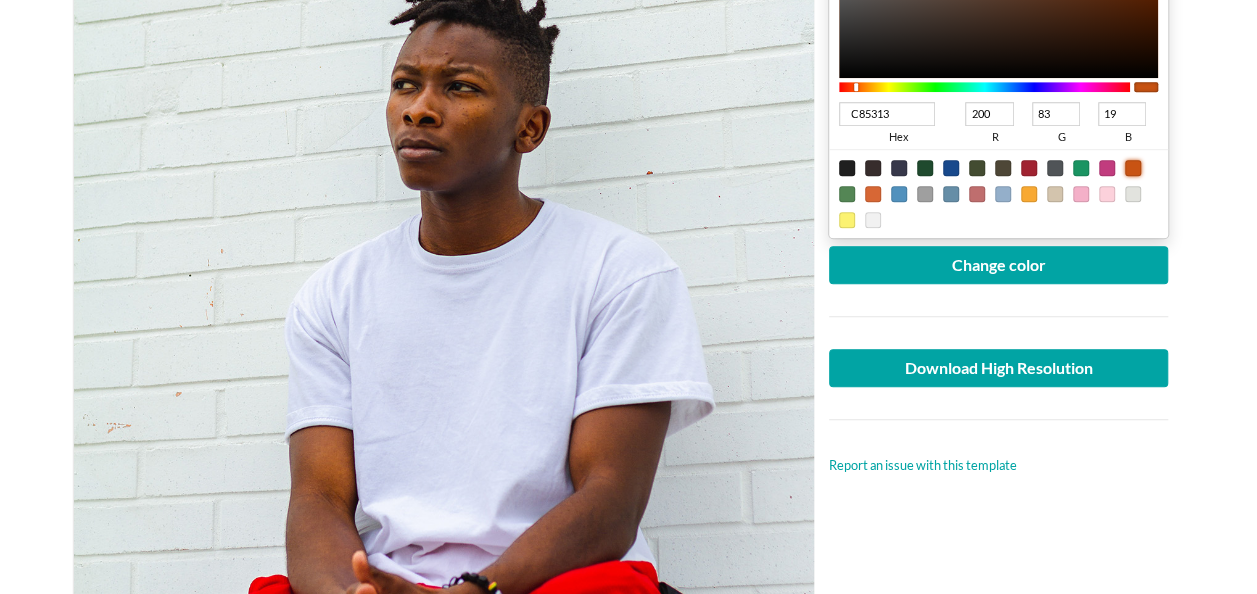 type on "C85313" 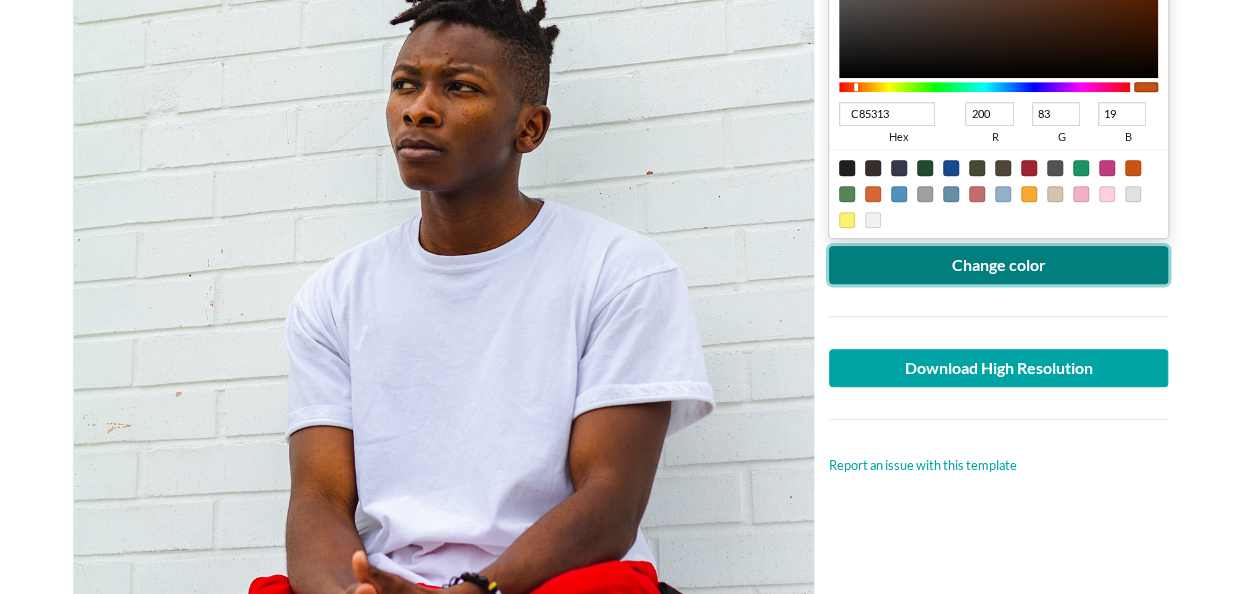 click on "Change color" at bounding box center (999, 265) 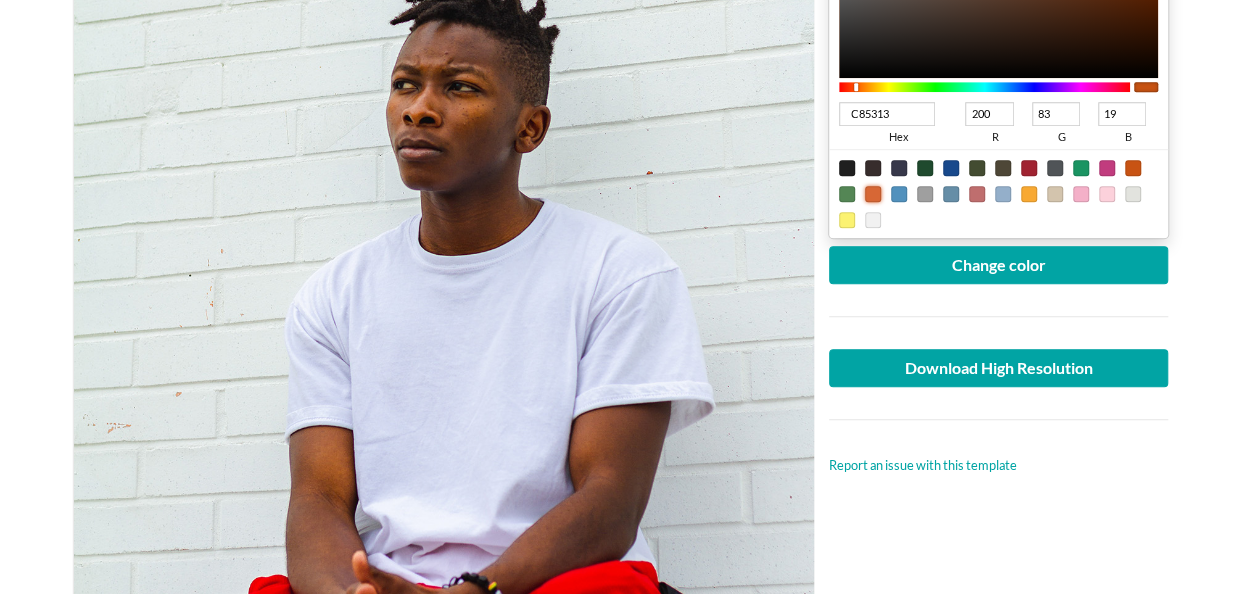 click at bounding box center [873, 194] 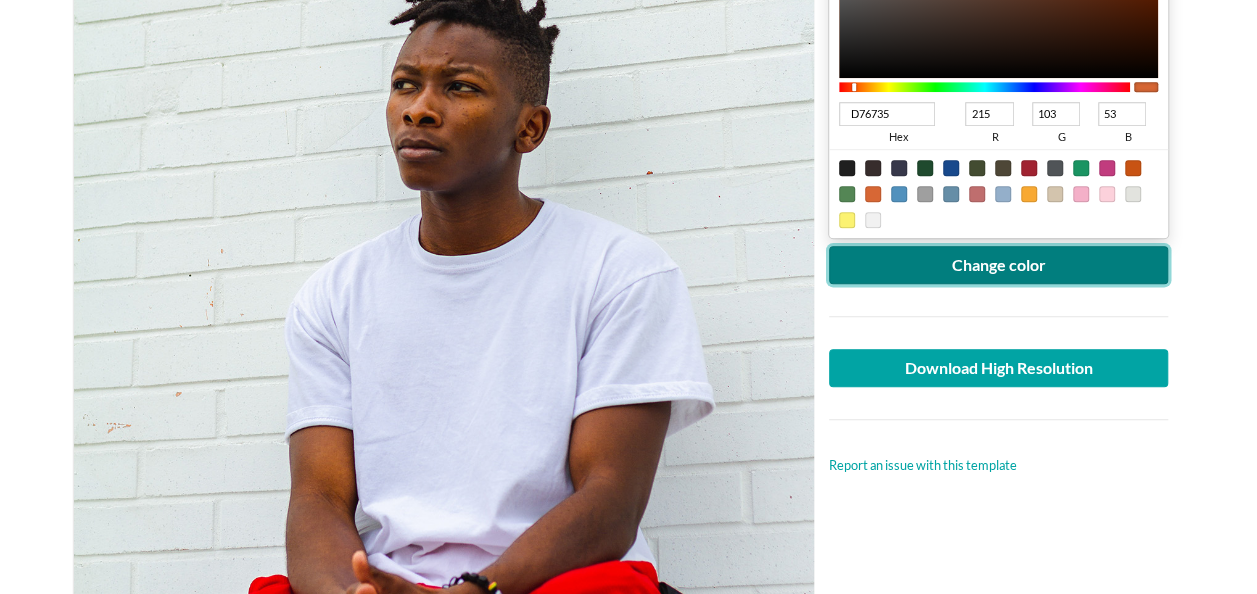 click on "Change color" at bounding box center (999, 265) 